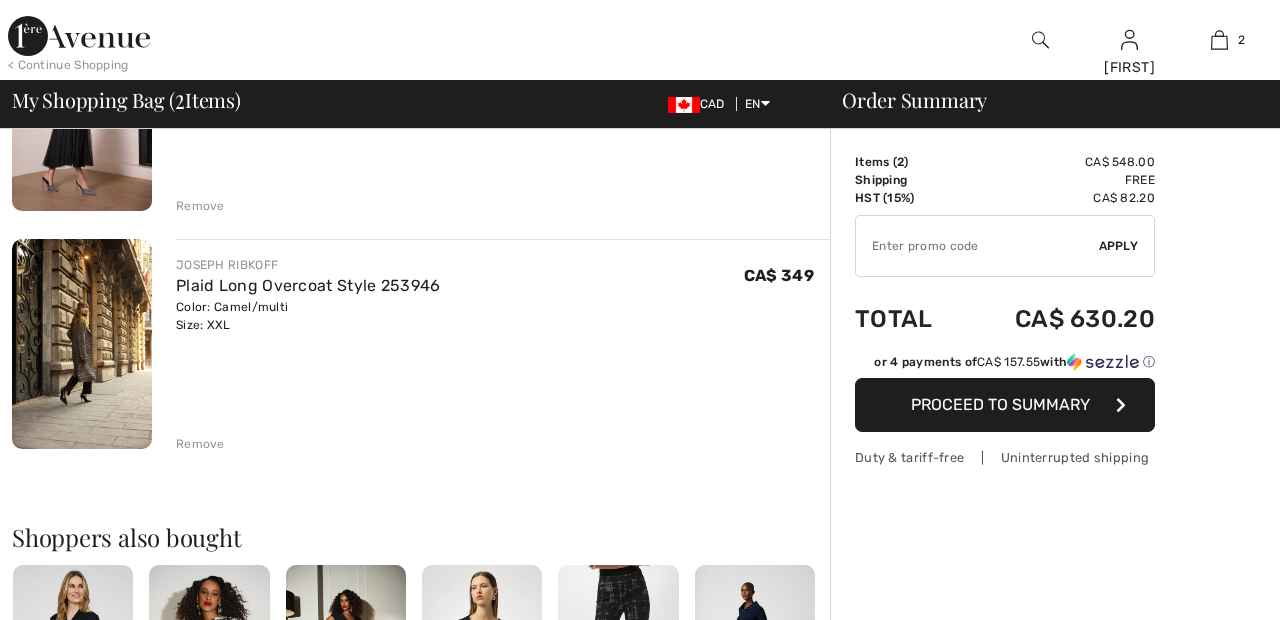 scroll, scrollTop: 0, scrollLeft: 0, axis: both 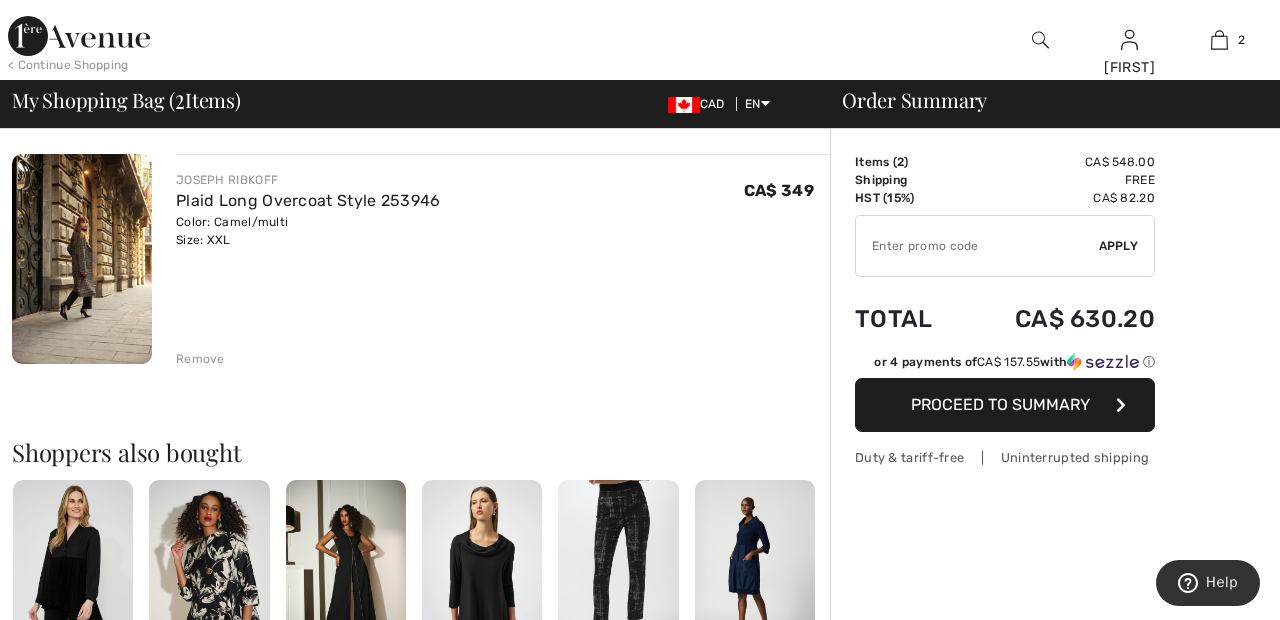 click on "Remove" at bounding box center (200, 359) 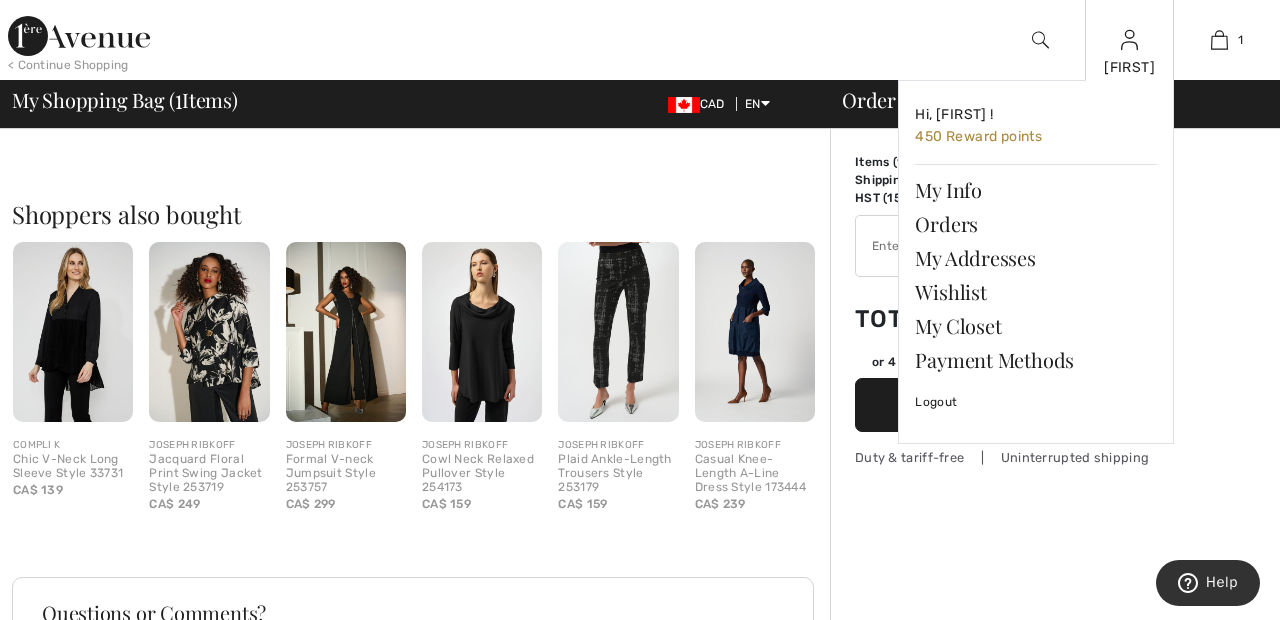 click at bounding box center (1129, 40) 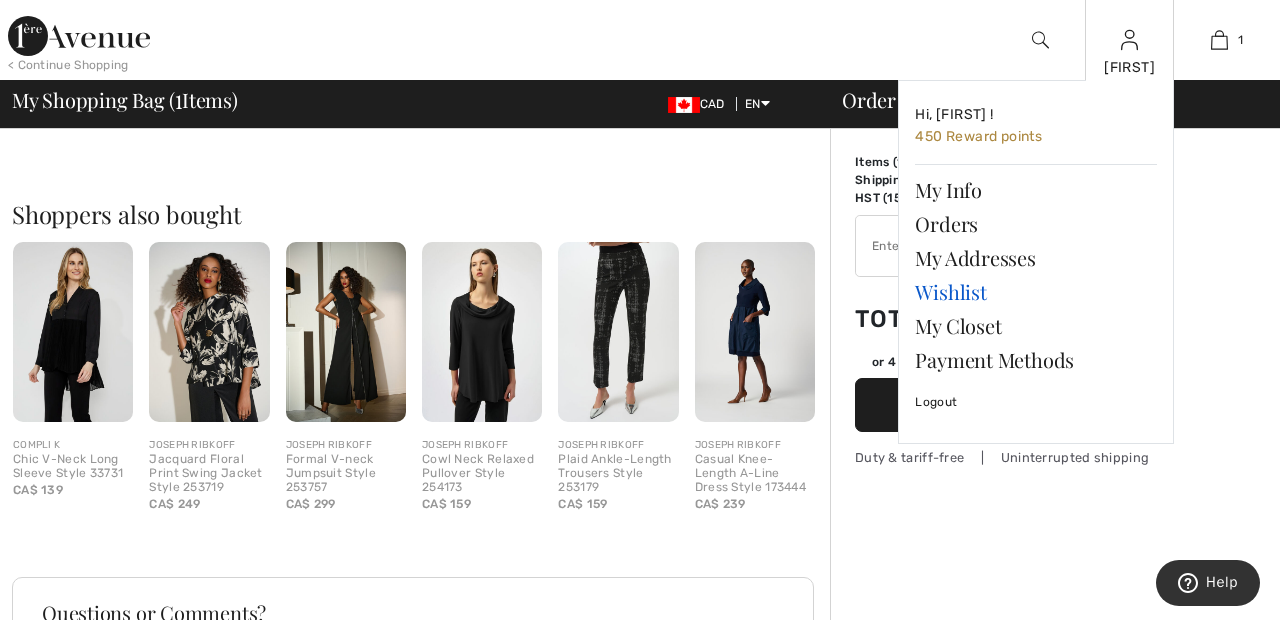 click on "Wishlist" at bounding box center (1036, 292) 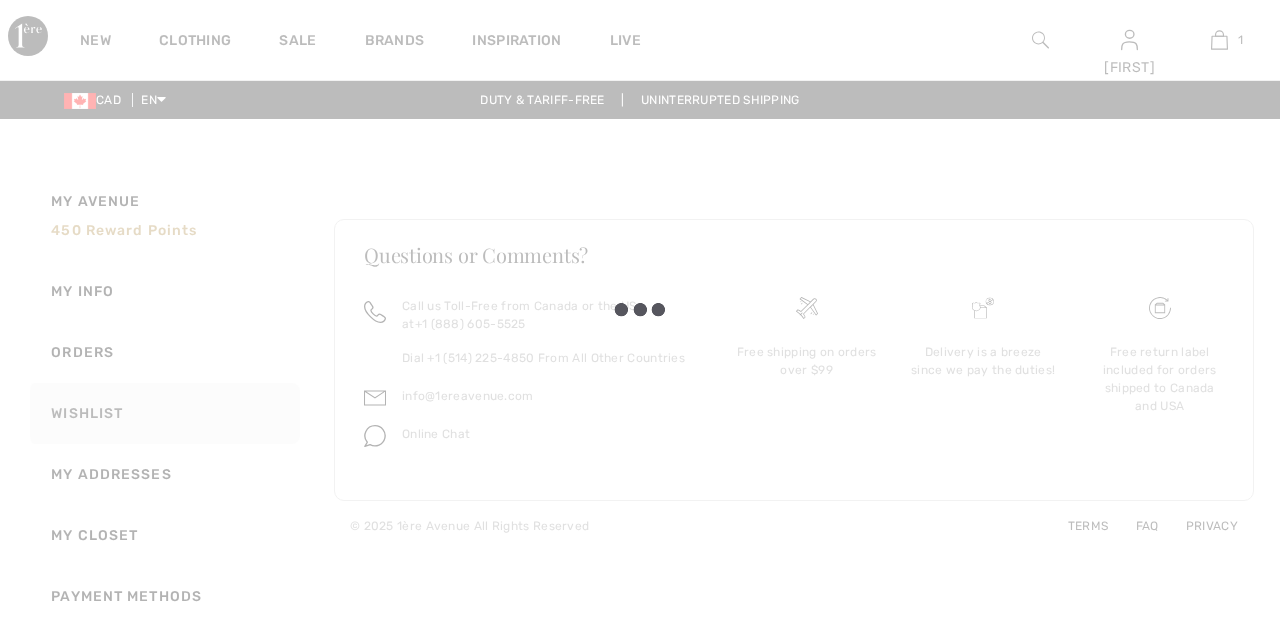 scroll, scrollTop: 0, scrollLeft: 0, axis: both 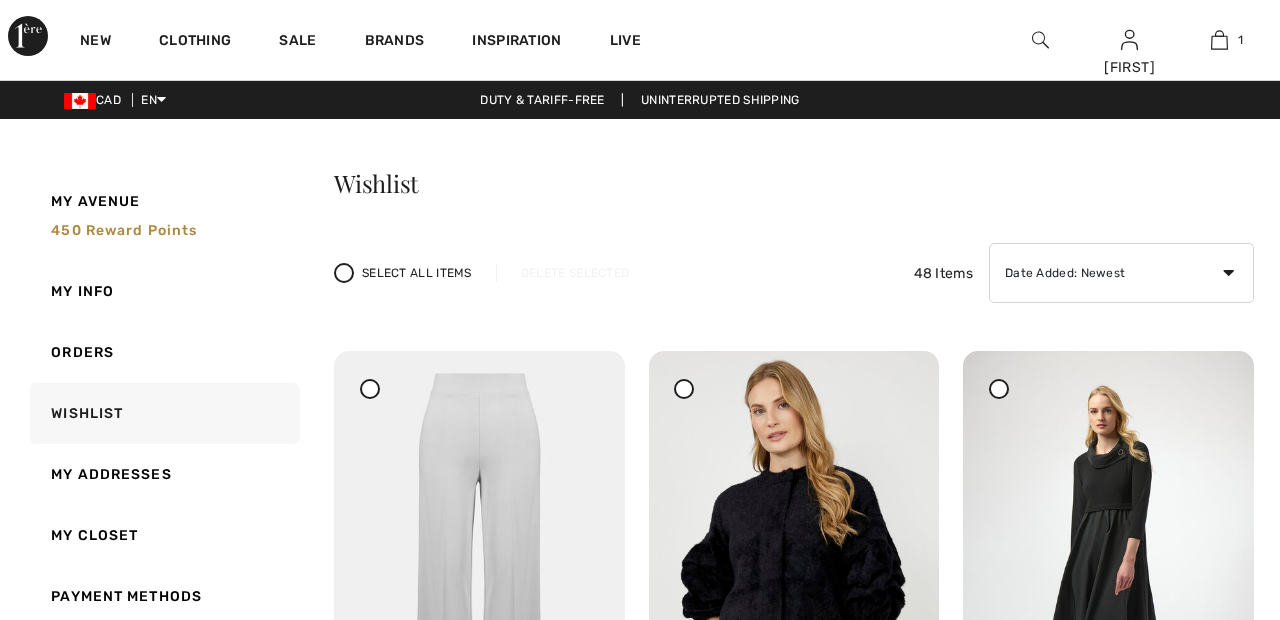 checkbox on "true" 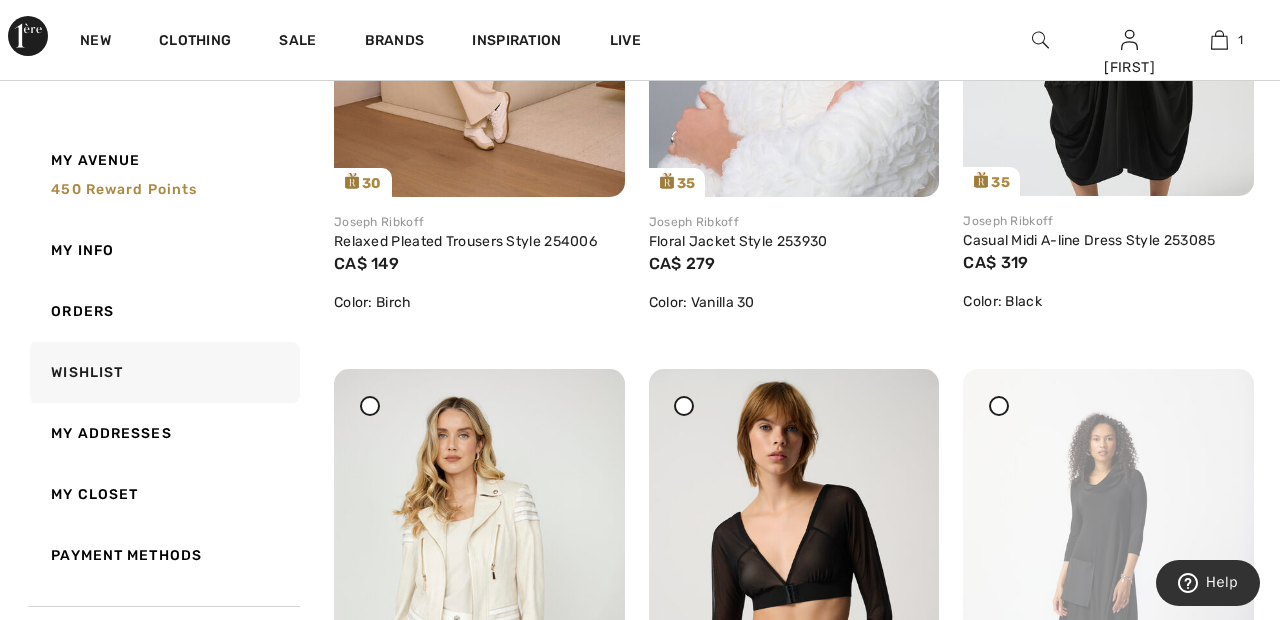 scroll, scrollTop: 3102, scrollLeft: 0, axis: vertical 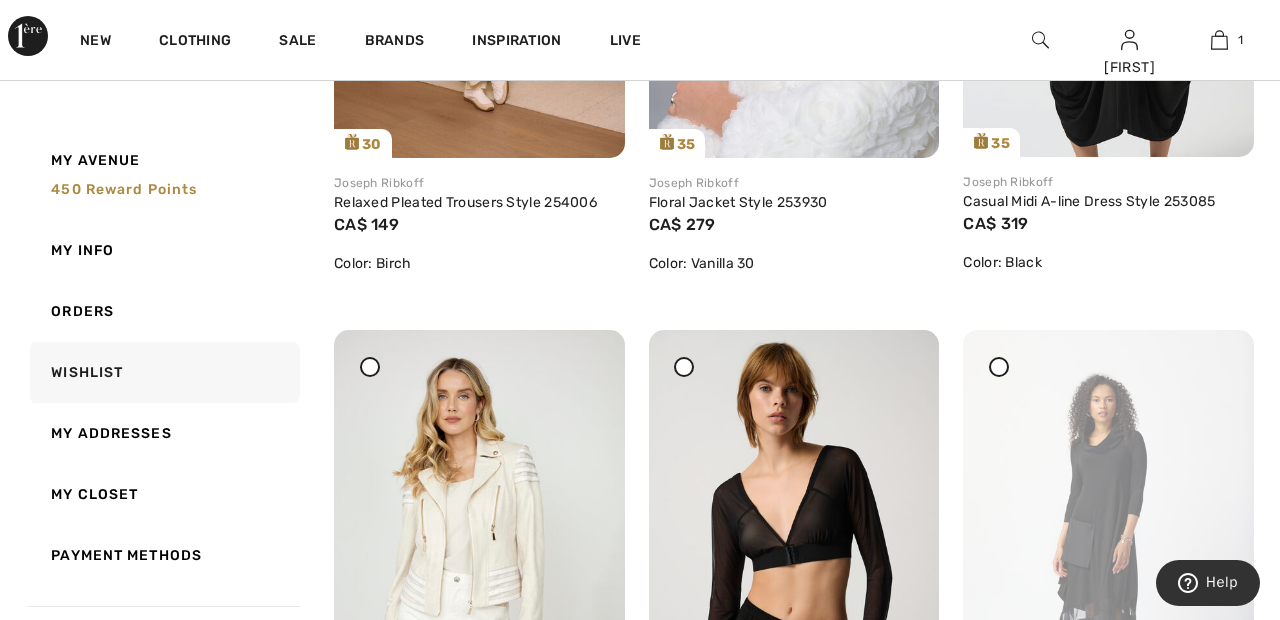 click on "Log out" at bounding box center (163, 637) 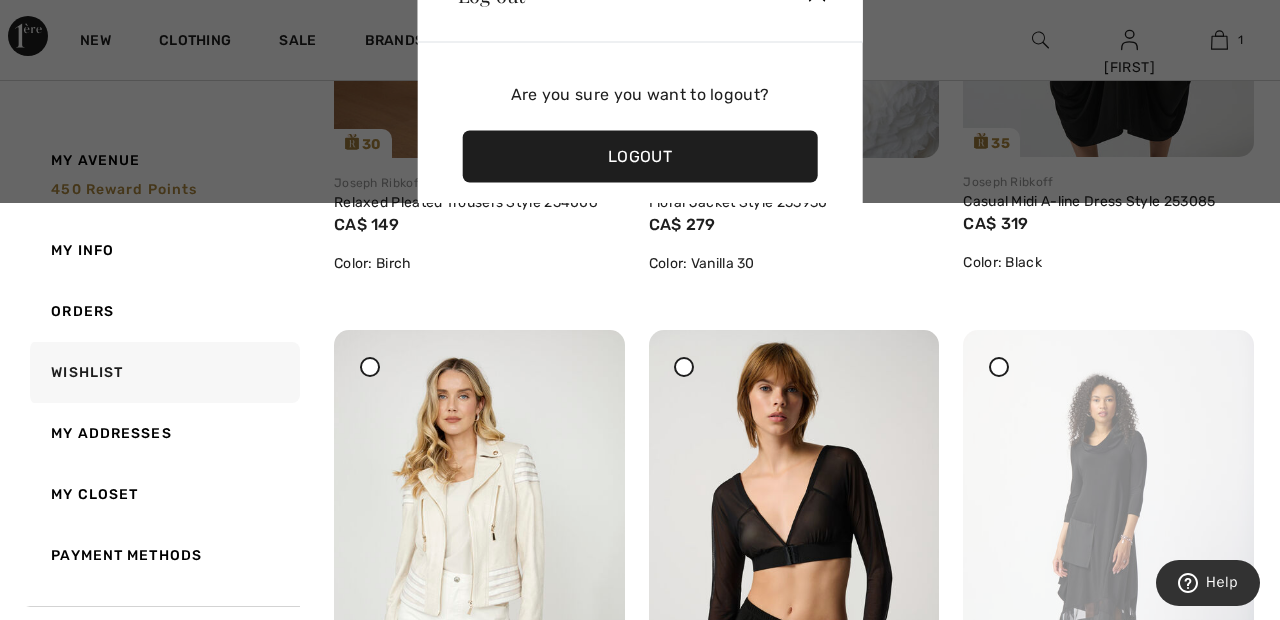 click on "What do you want?
Use the same color   and size  ?
Use the same
or
Change color or size?
Change
My Avenue 450 Reward points My Info Orders Wishlist My Addresses My Closet Payment Methods
Log out
Wishlist
Select All Items
Delete Selected
48 Items
Date Added: Newest Date Added: Oldest Price: High to Low Price: Low to High Brand: A to Z
225" at bounding box center [640, 2346] 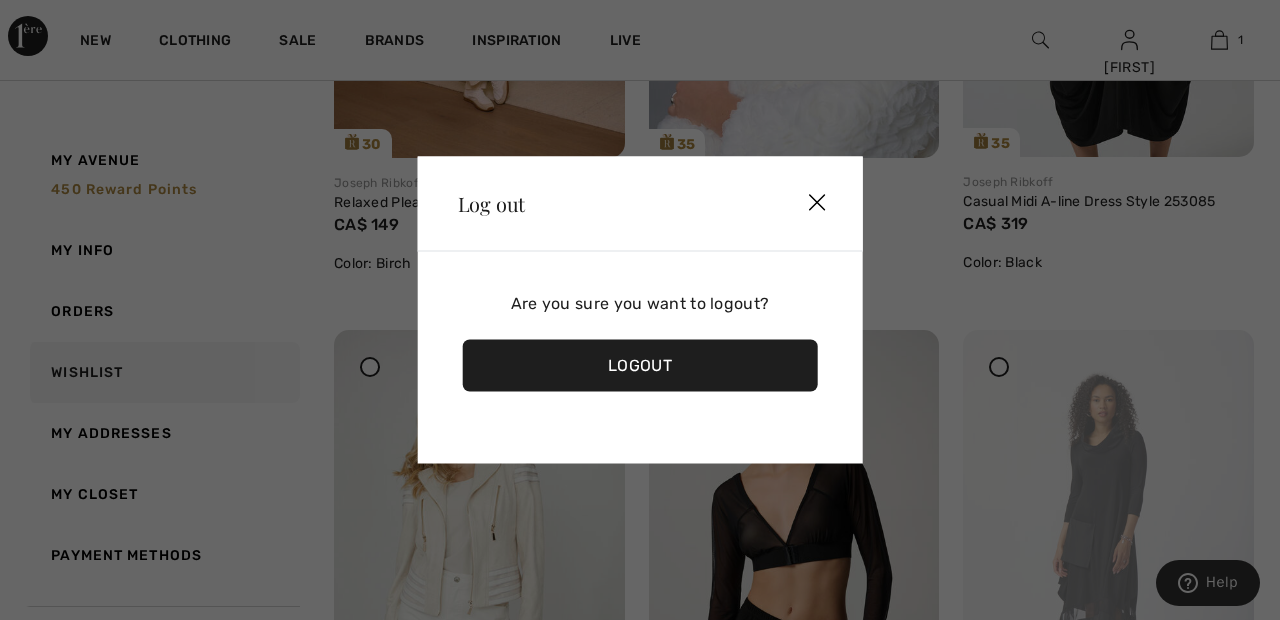 click at bounding box center (640, 310) 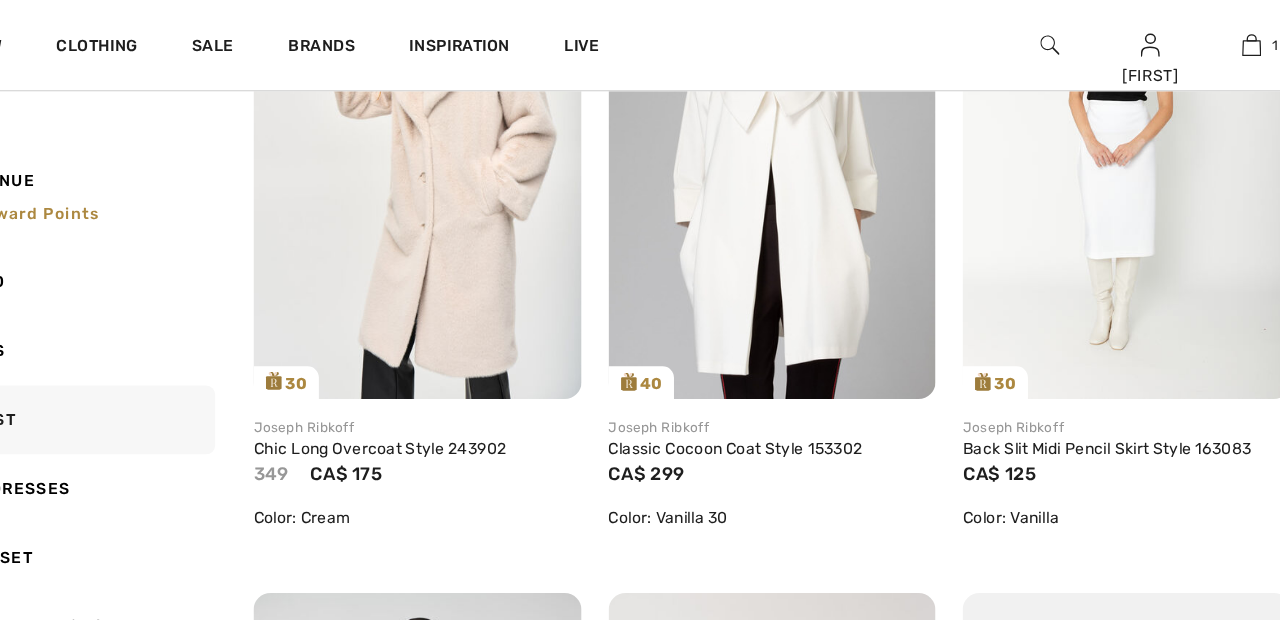scroll, scrollTop: 7932, scrollLeft: 0, axis: vertical 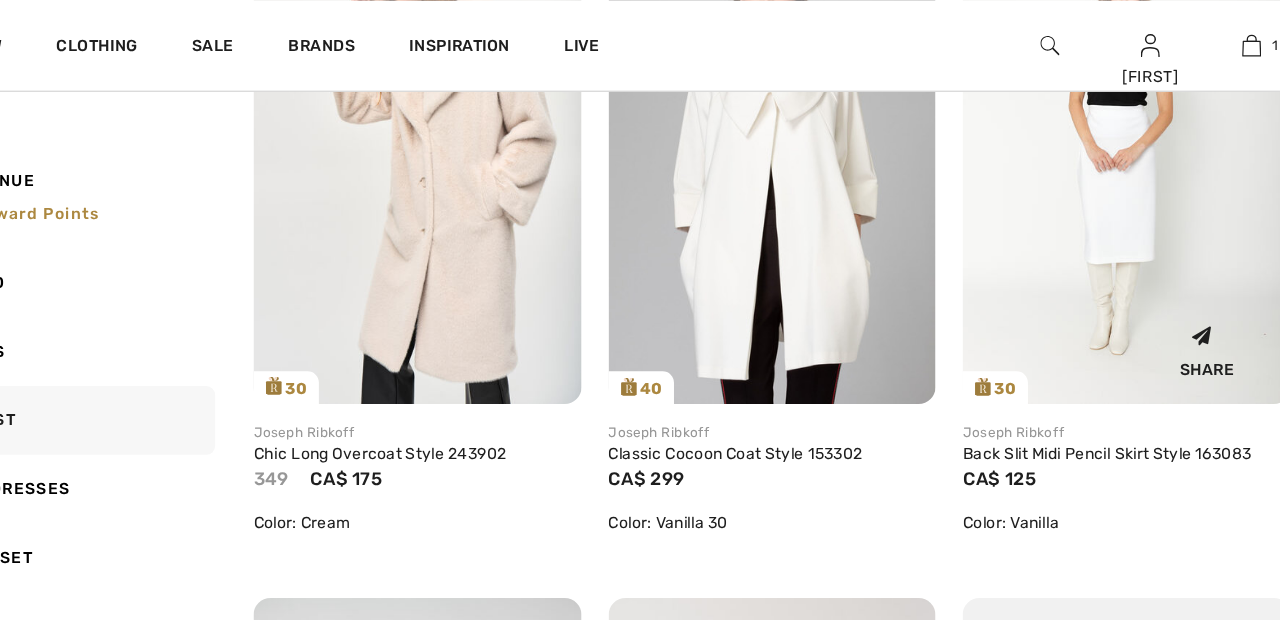 click at bounding box center (1108, 140) 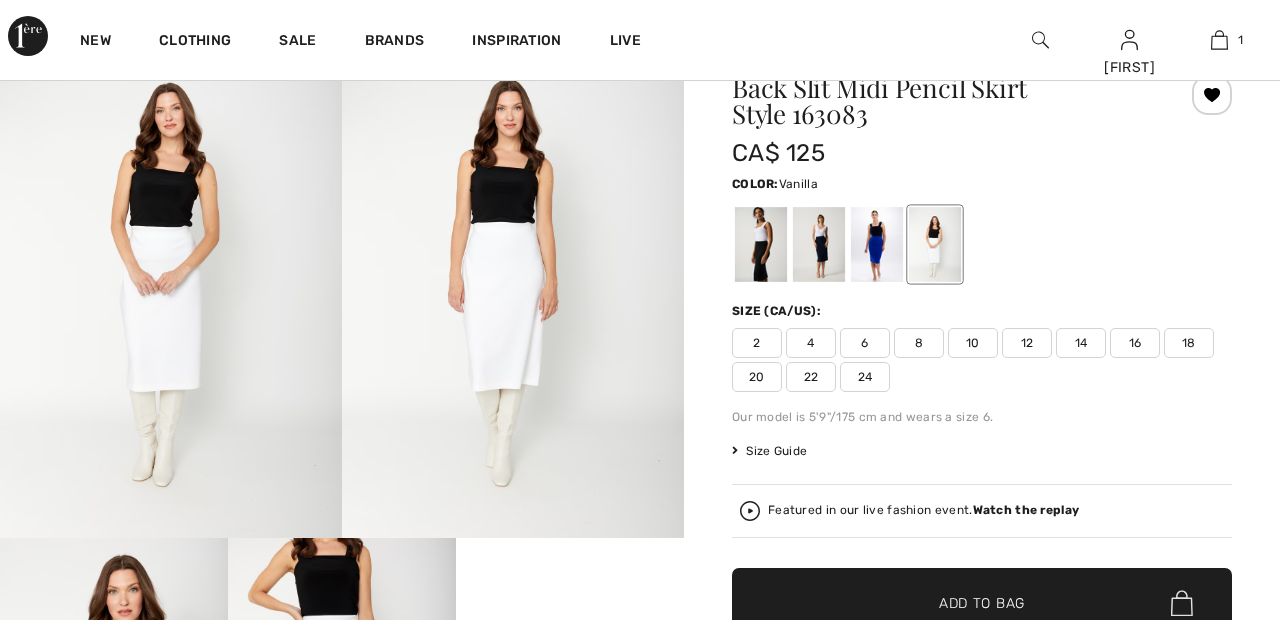 scroll, scrollTop: 0, scrollLeft: 0, axis: both 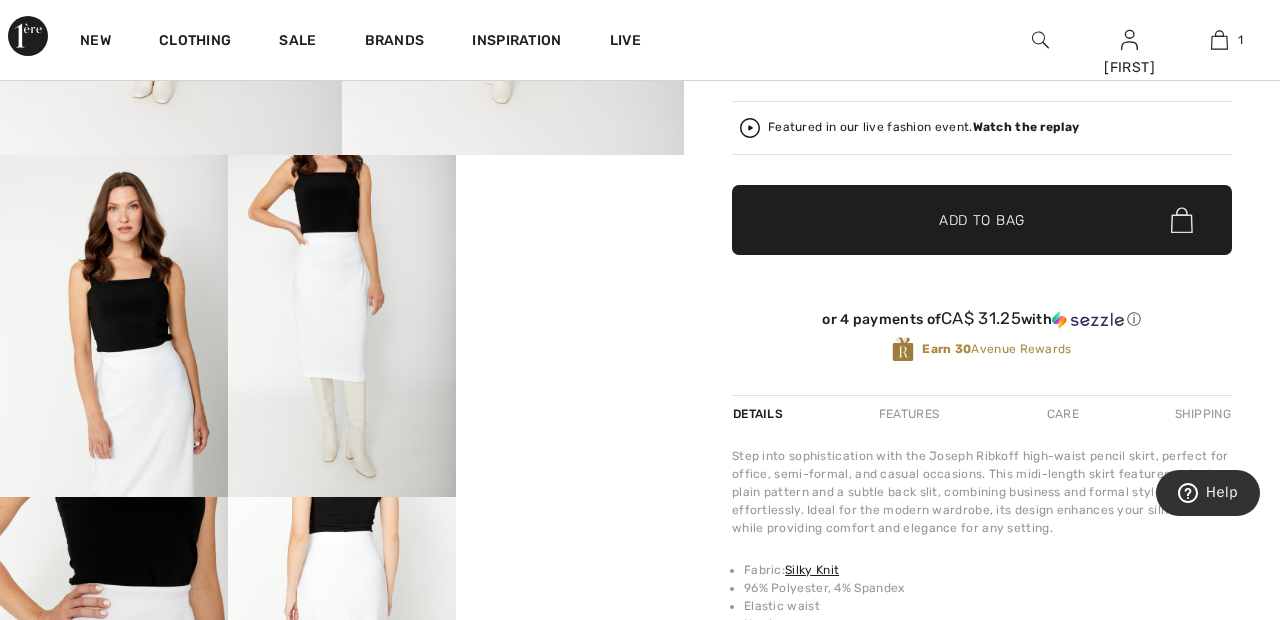 click on "Watch the replay" at bounding box center [1026, 127] 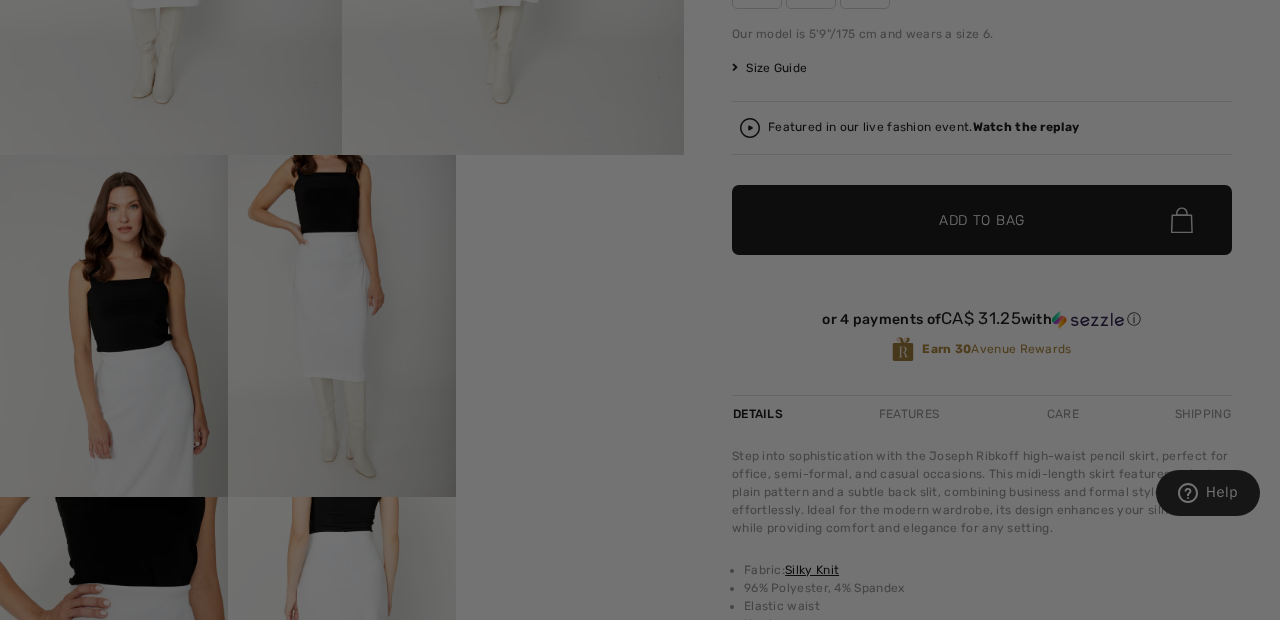 scroll, scrollTop: 0, scrollLeft: 0, axis: both 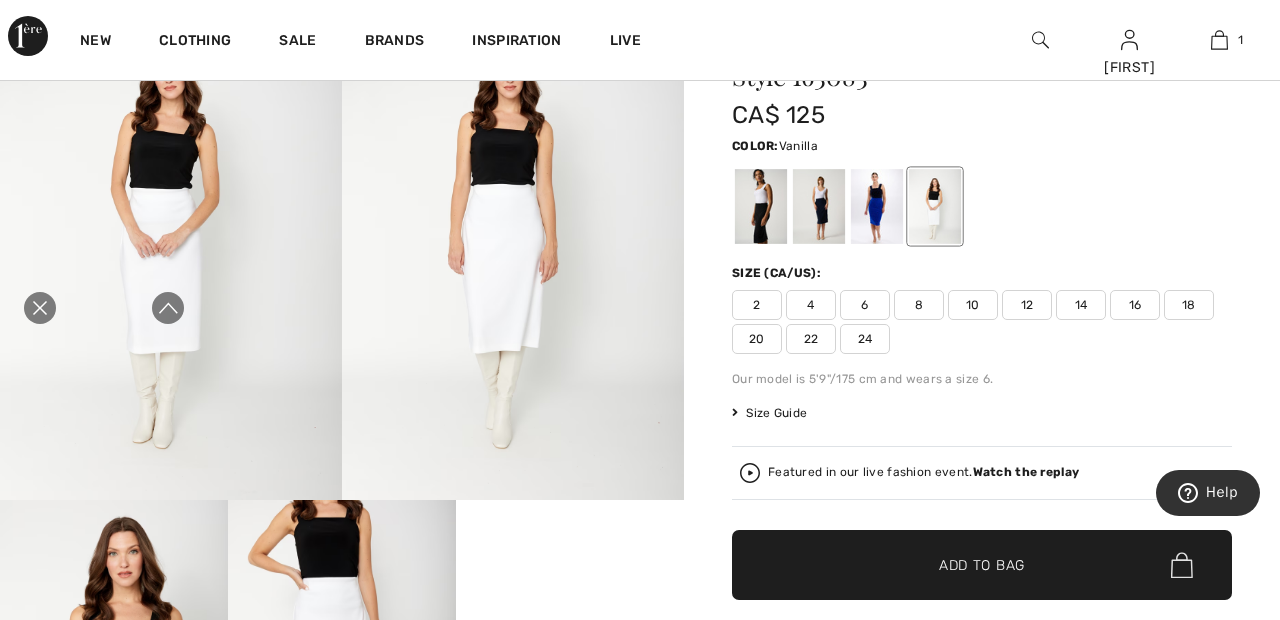 click at bounding box center [40, 308] 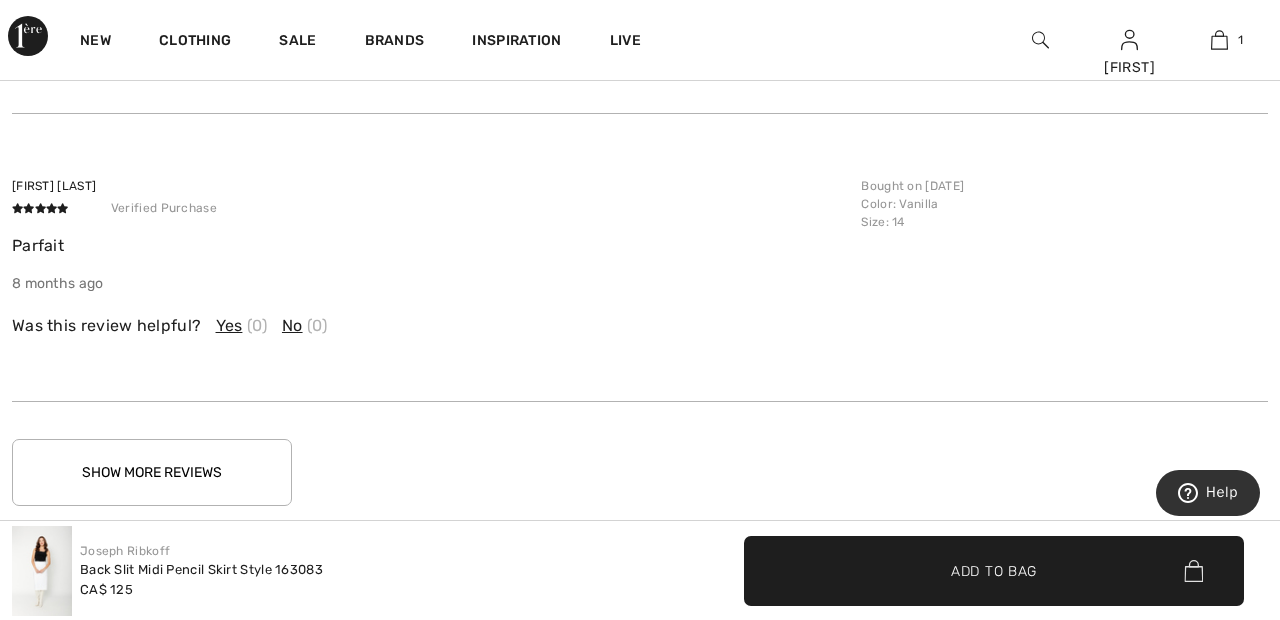 scroll, scrollTop: 3172, scrollLeft: 0, axis: vertical 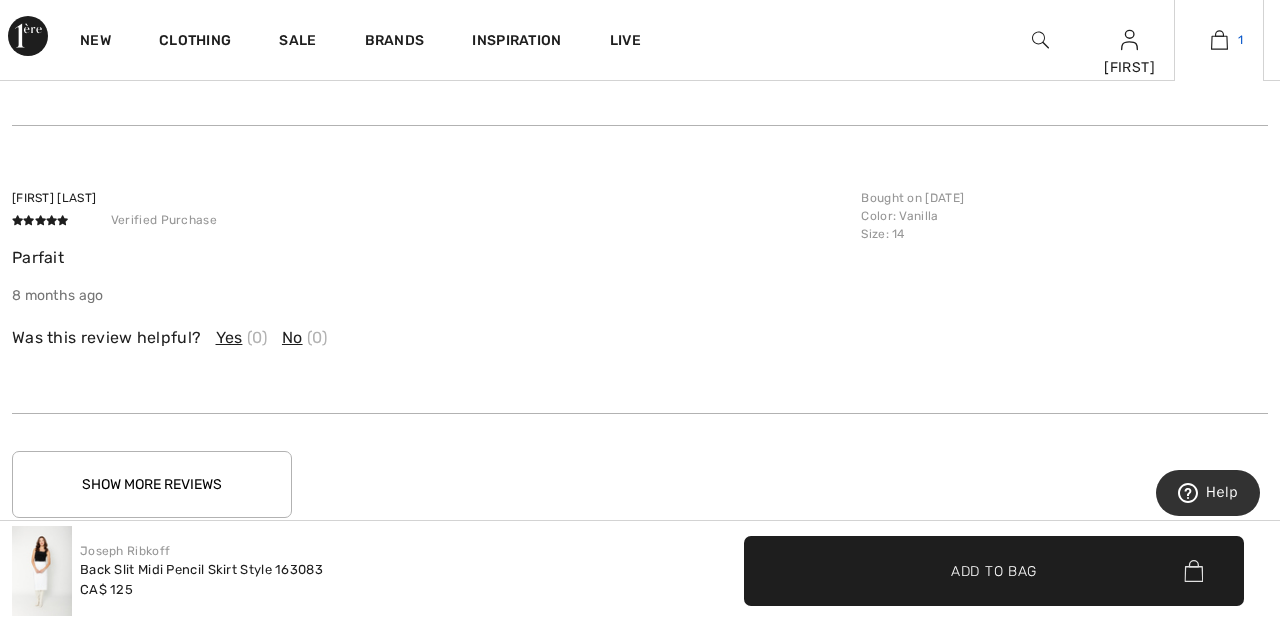 click at bounding box center (1219, 40) 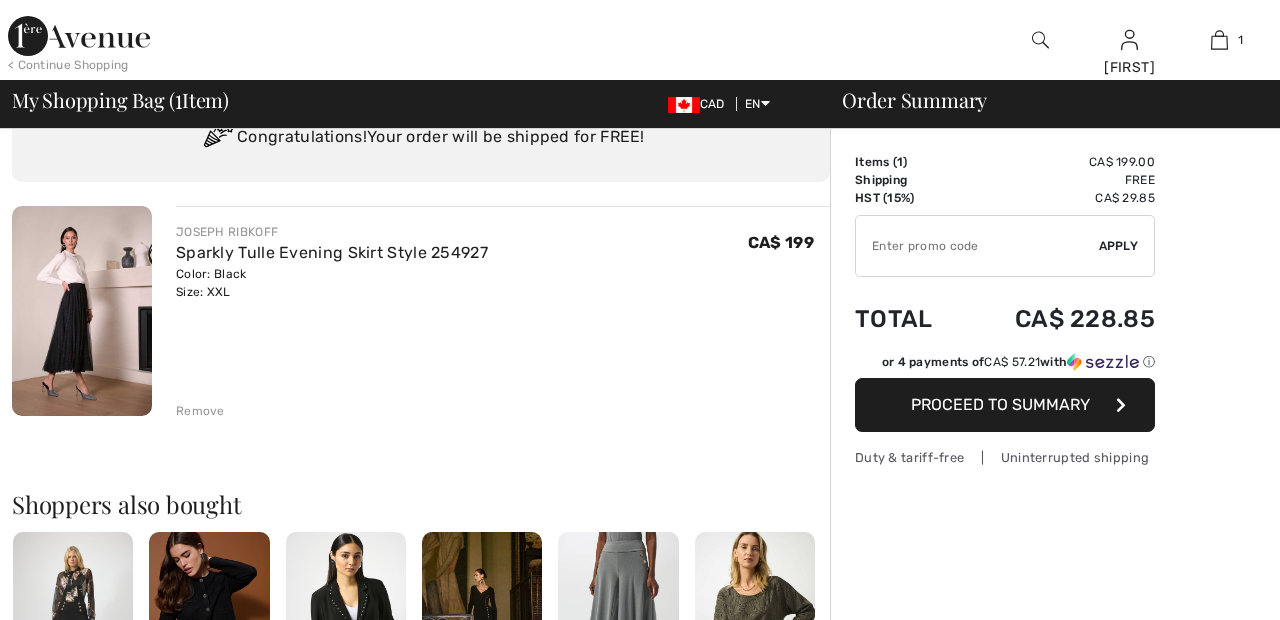 scroll, scrollTop: 144, scrollLeft: 0, axis: vertical 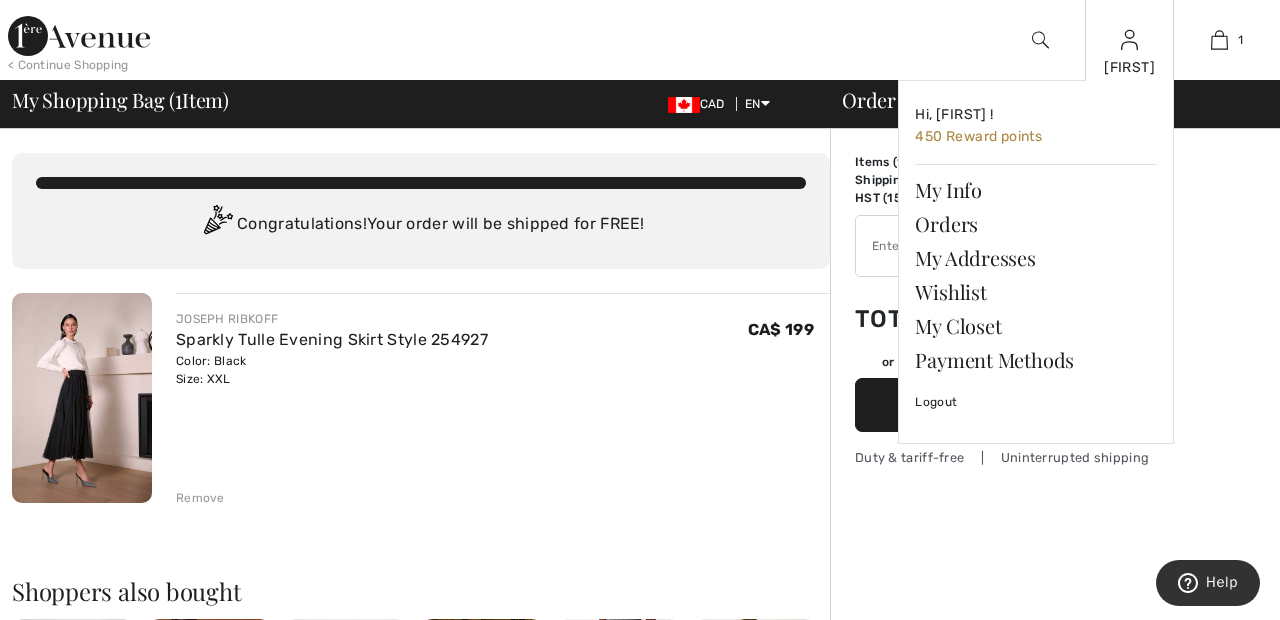 click at bounding box center [1129, 40] 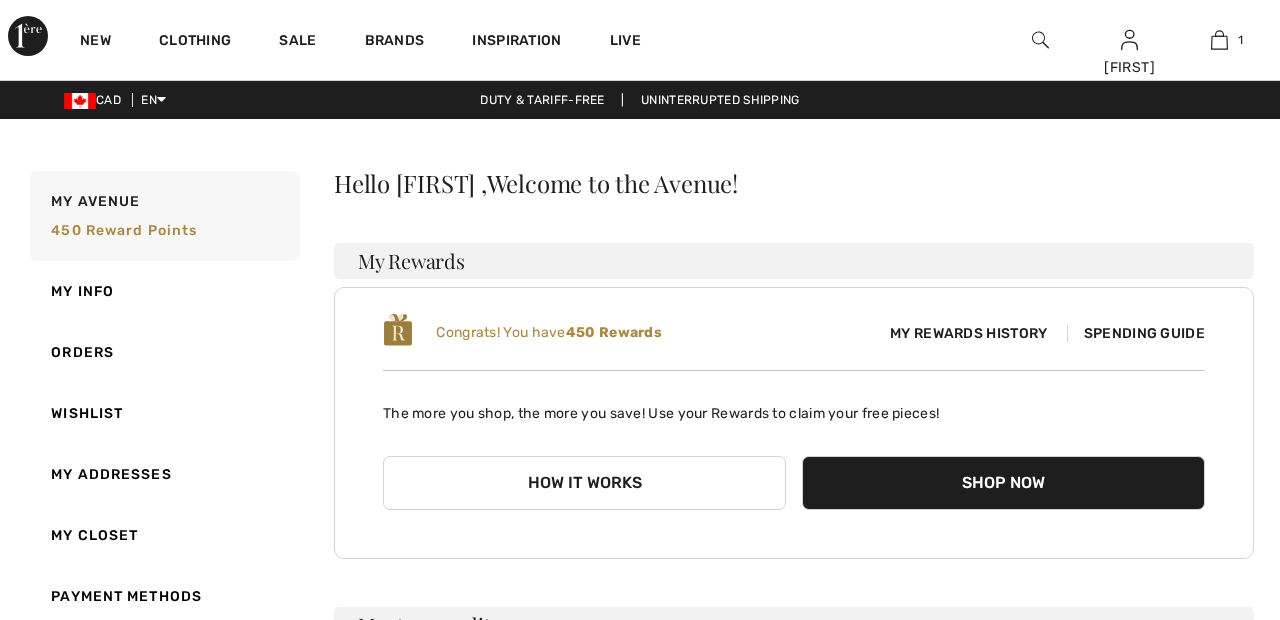 scroll, scrollTop: 0, scrollLeft: 0, axis: both 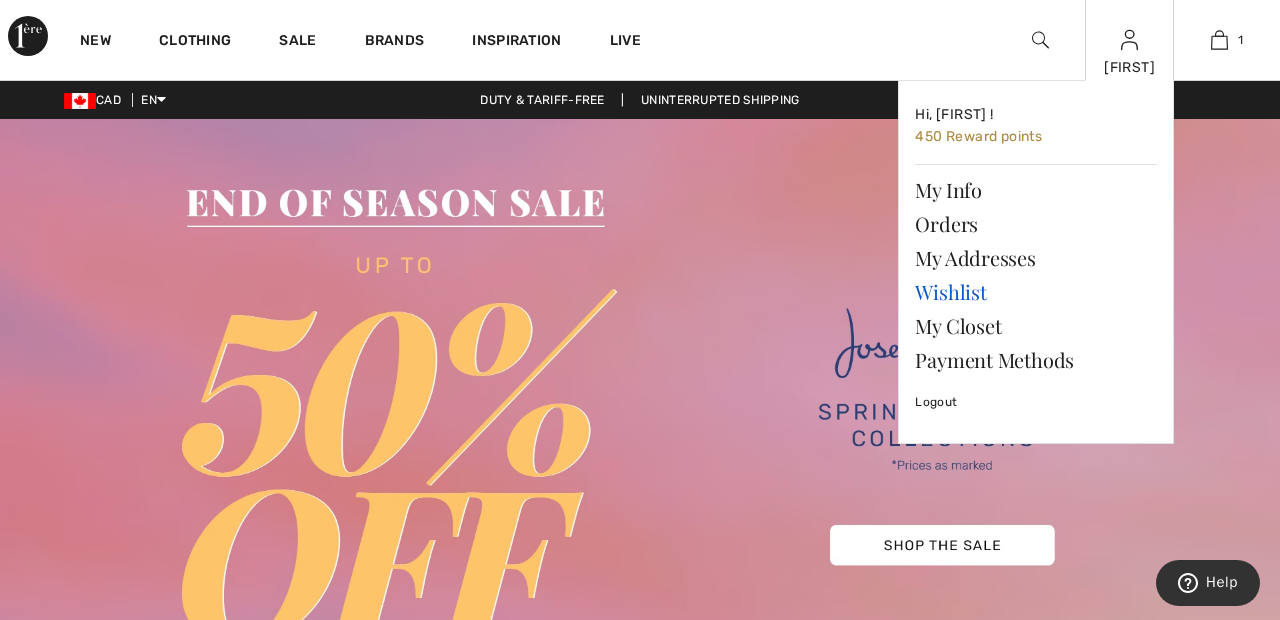 click on "Wishlist" at bounding box center (1036, 292) 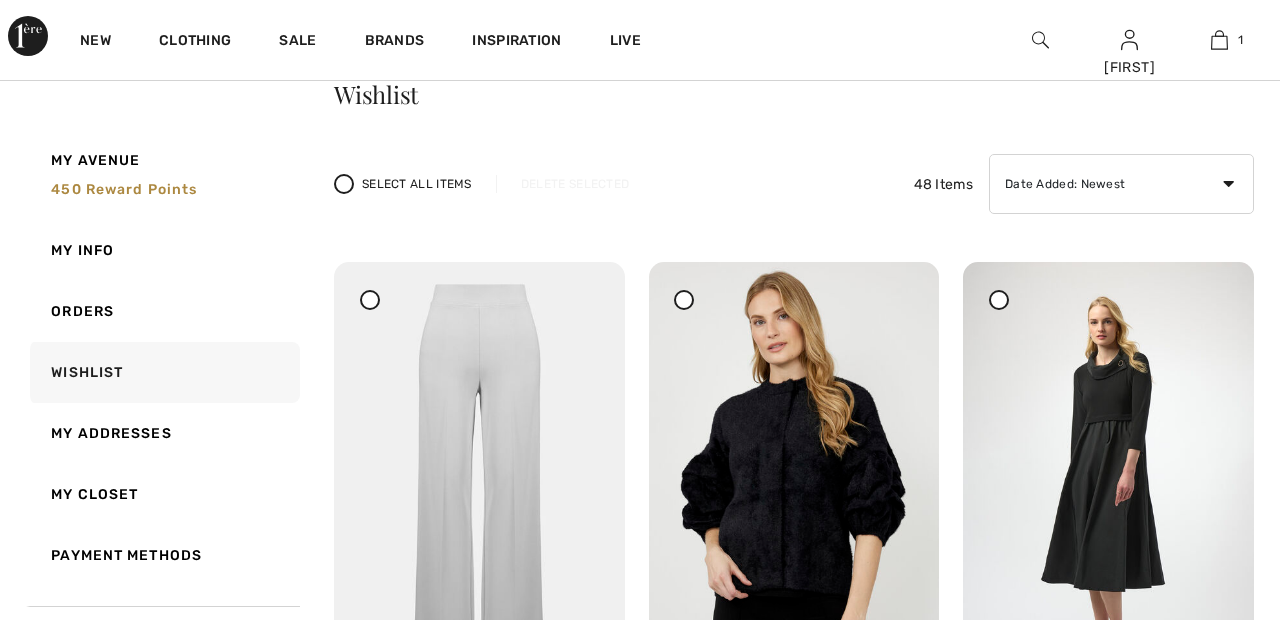 scroll, scrollTop: 89, scrollLeft: 0, axis: vertical 